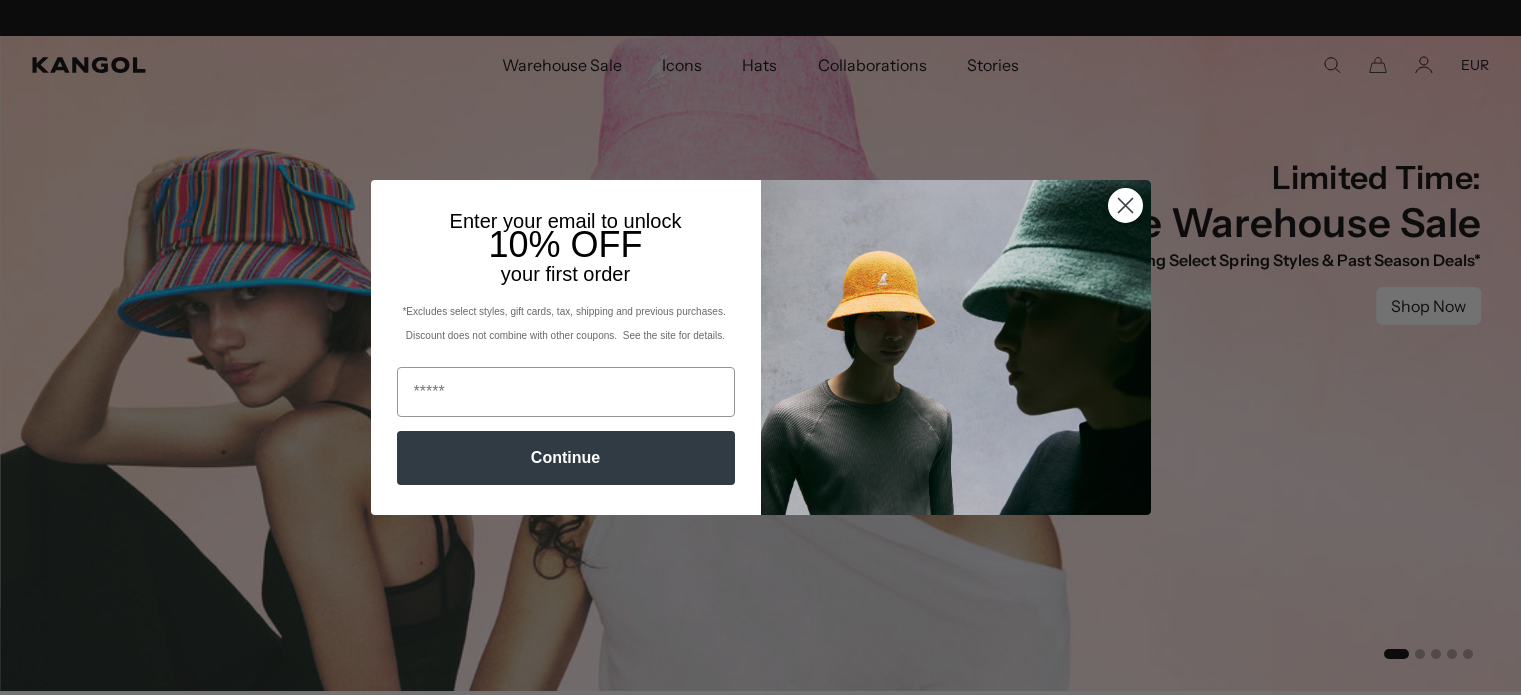 scroll, scrollTop: 0, scrollLeft: 0, axis: both 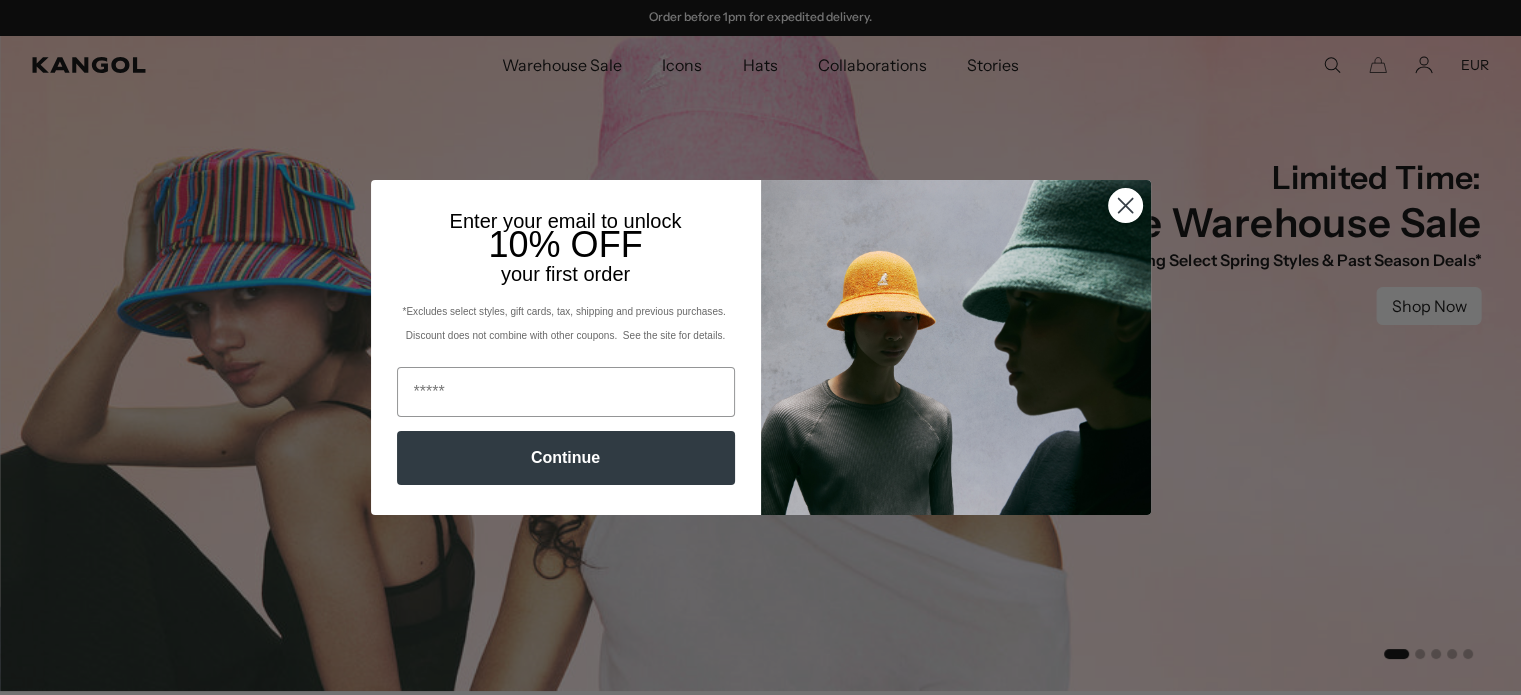 click at bounding box center (1124, 205) 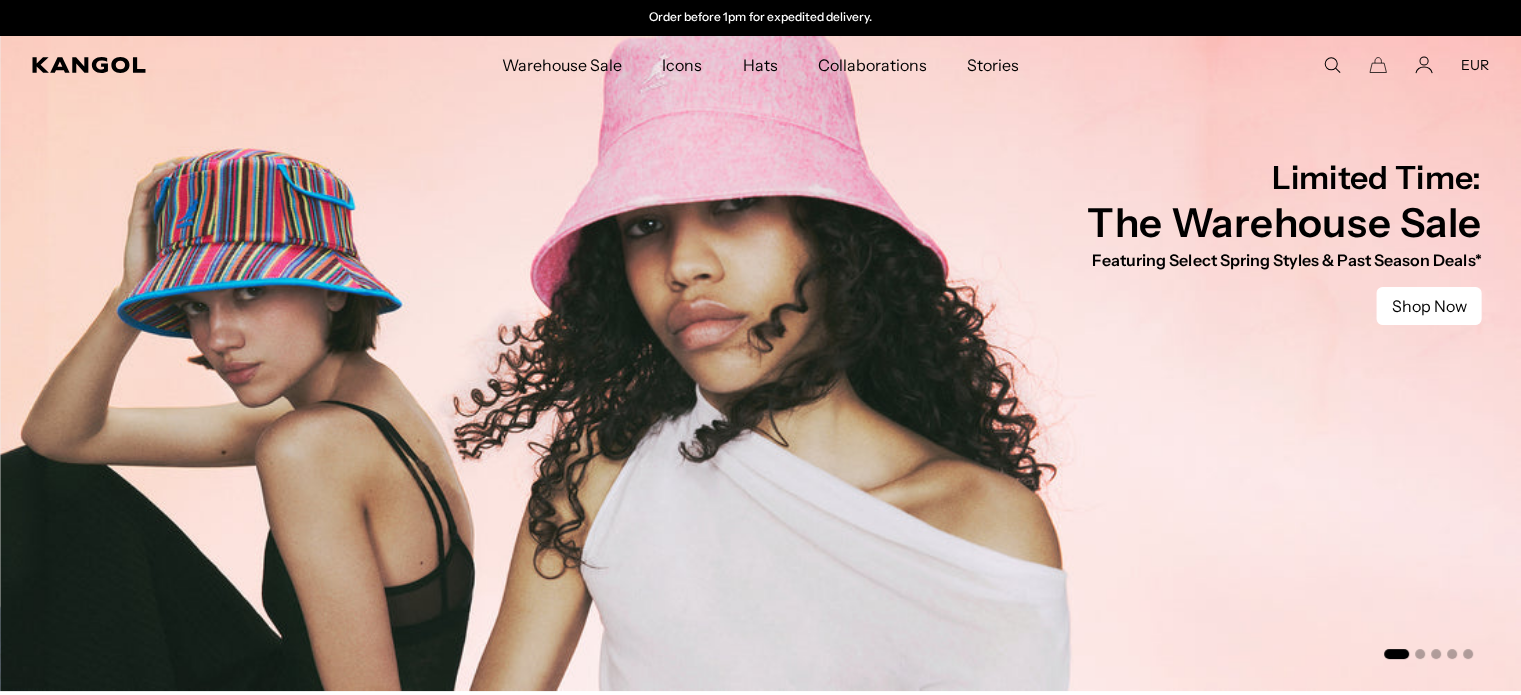drag, startPoint x: 1011, startPoint y: 187, endPoint x: 752, endPoint y: 68, distance: 285.02982 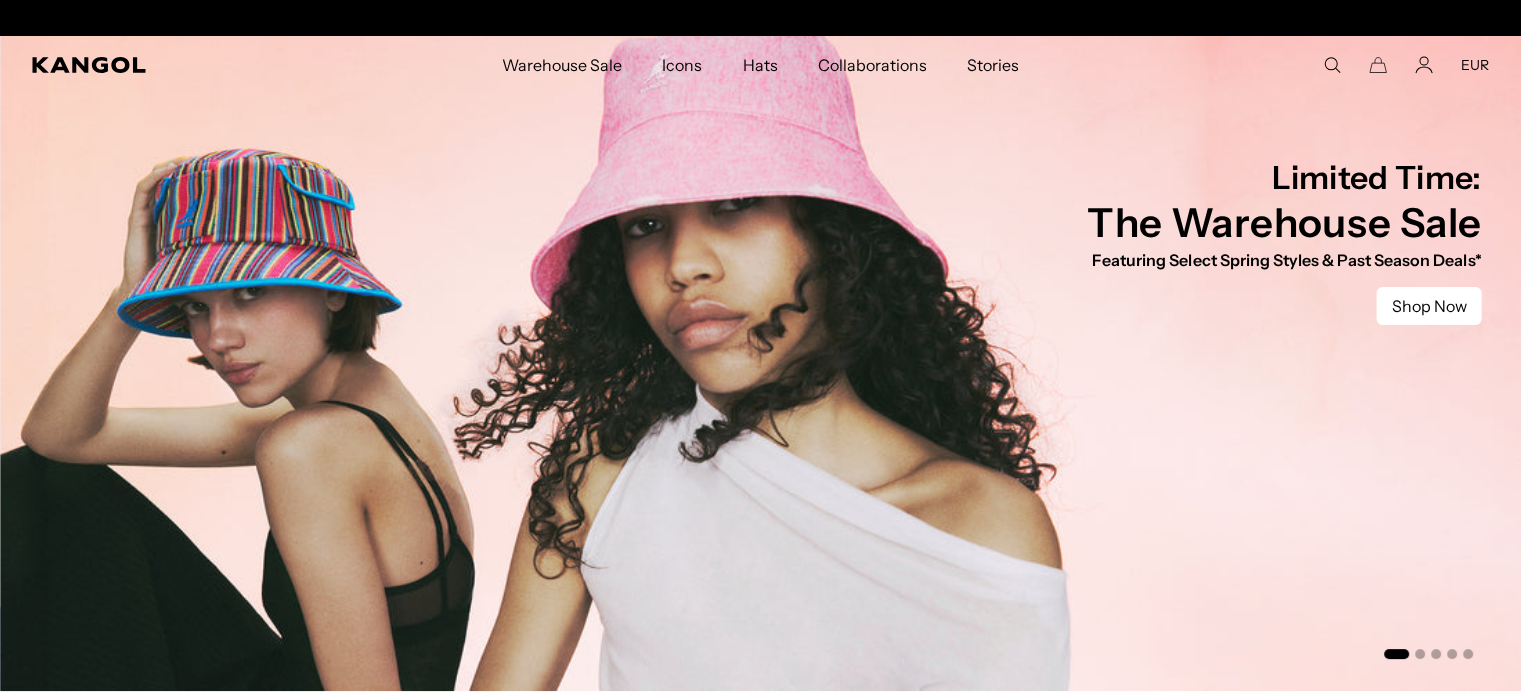 scroll, scrollTop: 0, scrollLeft: 0, axis: both 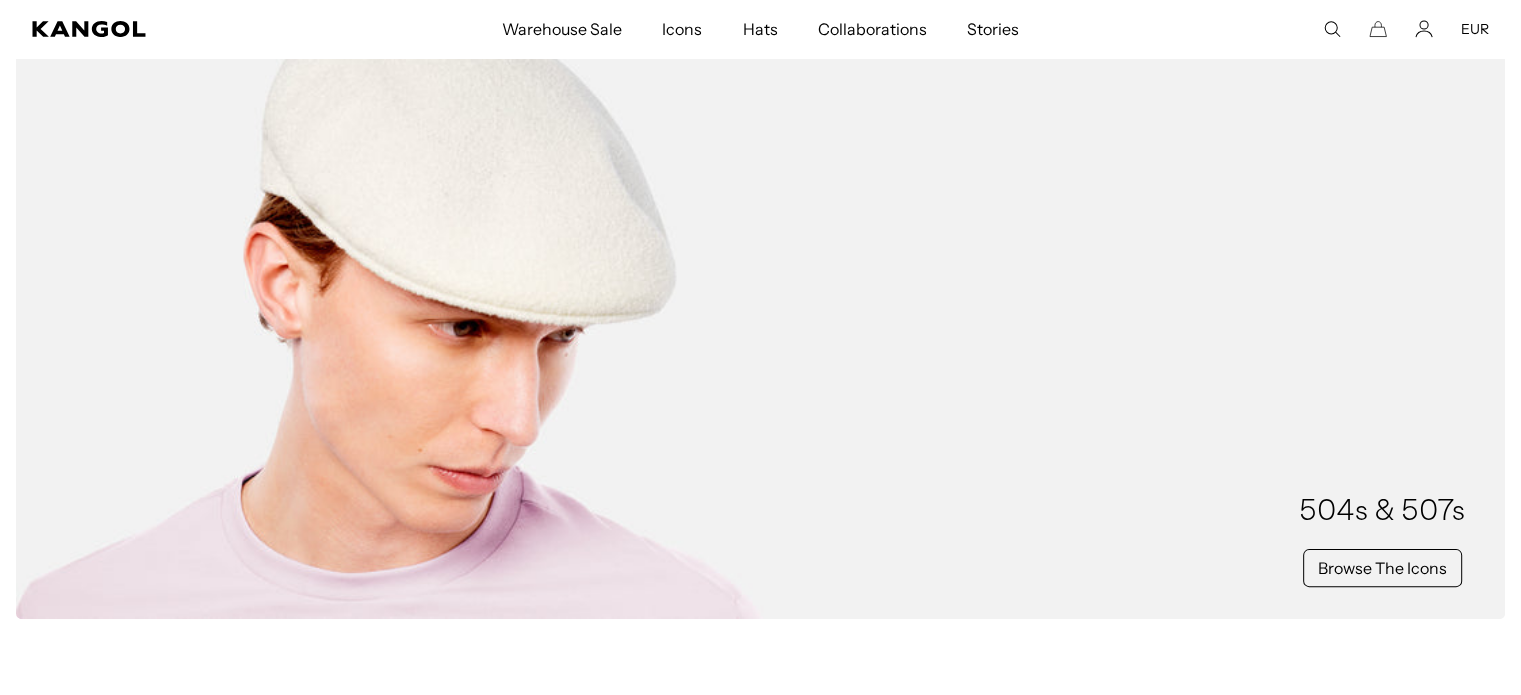 click on "504s & 507s
Browse The Icons" at bounding box center [760, 298] 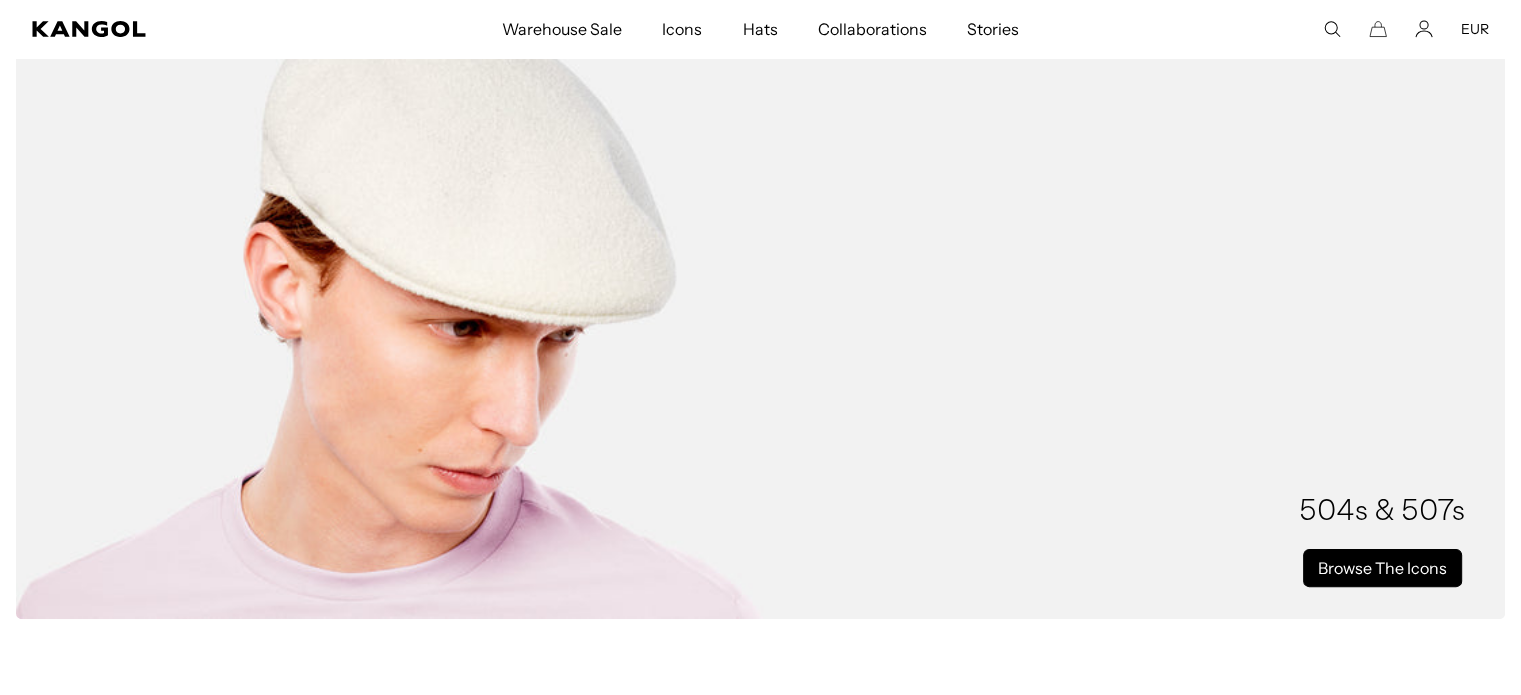 click on "Browse The Icons" at bounding box center [1382, 568] 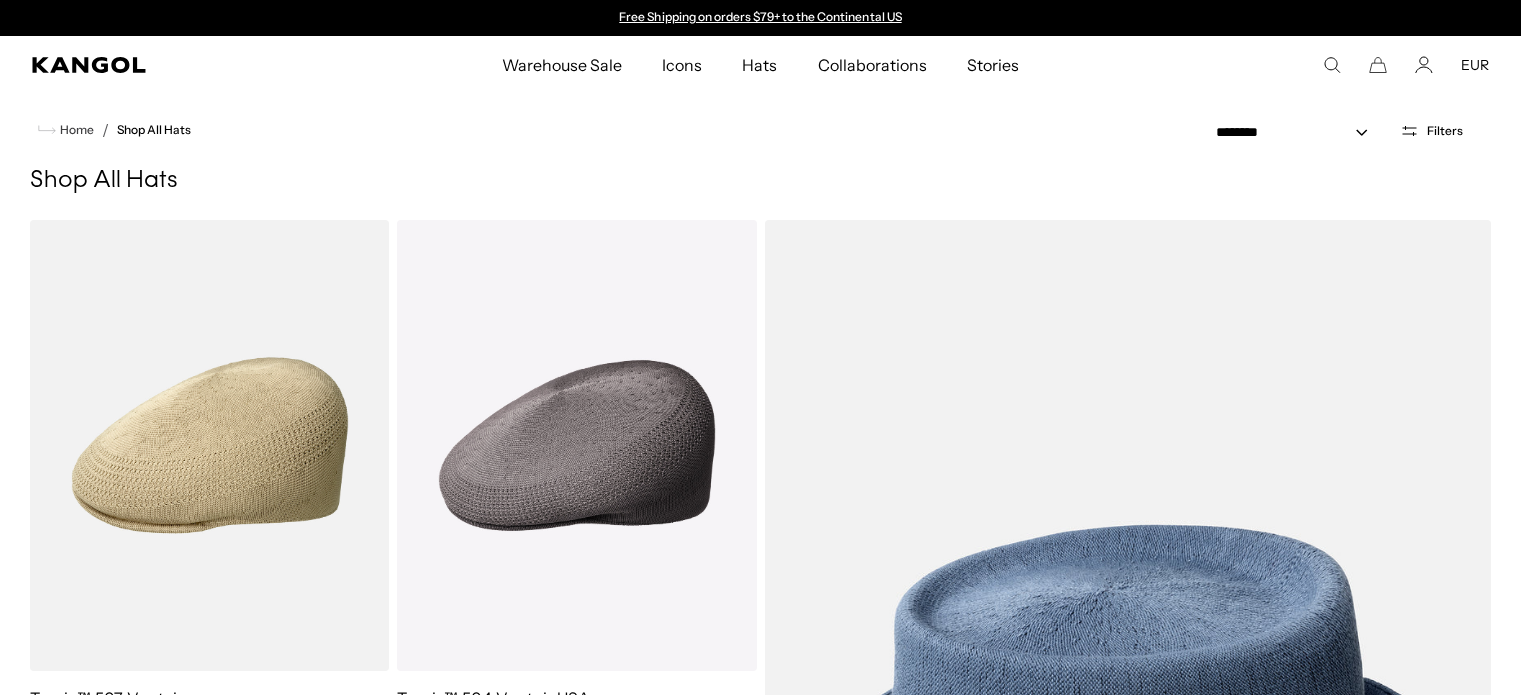 scroll, scrollTop: 0, scrollLeft: 0, axis: both 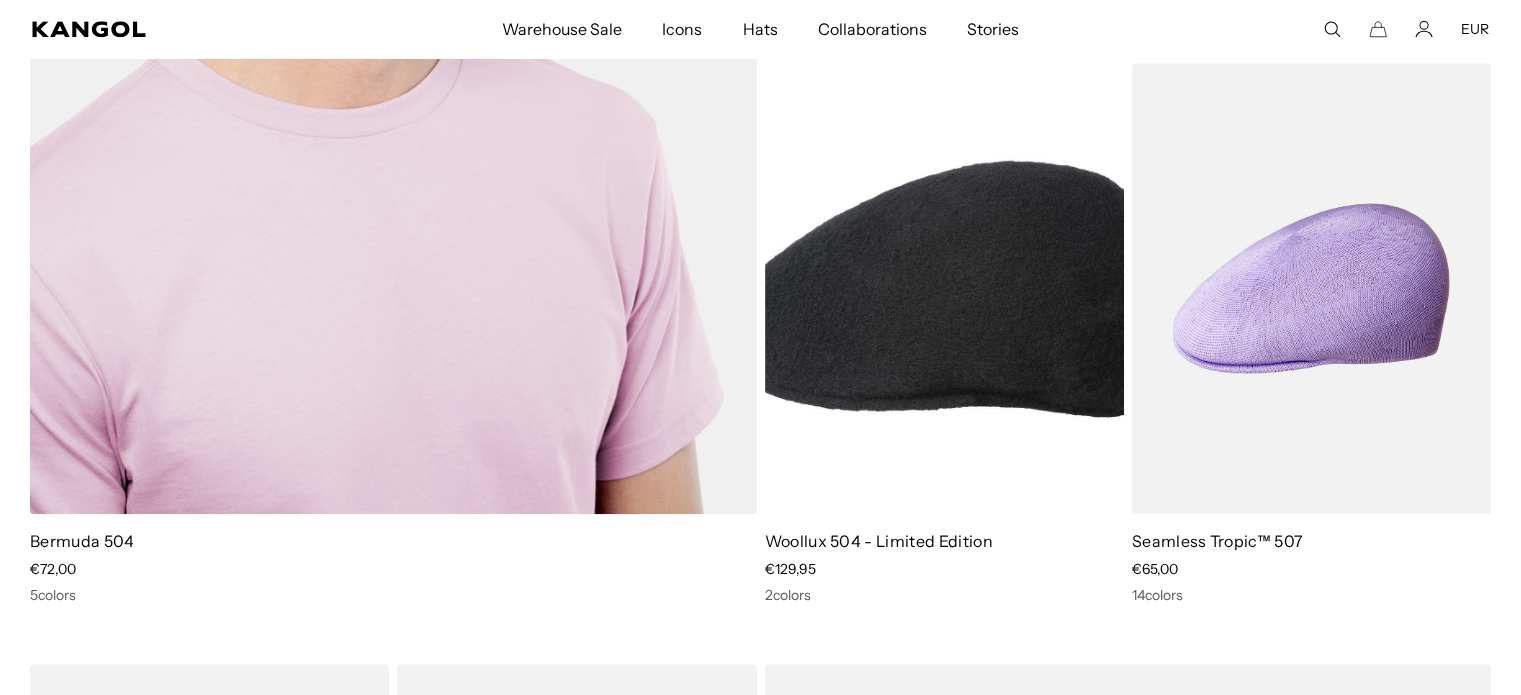 click at bounding box center [393, 3] 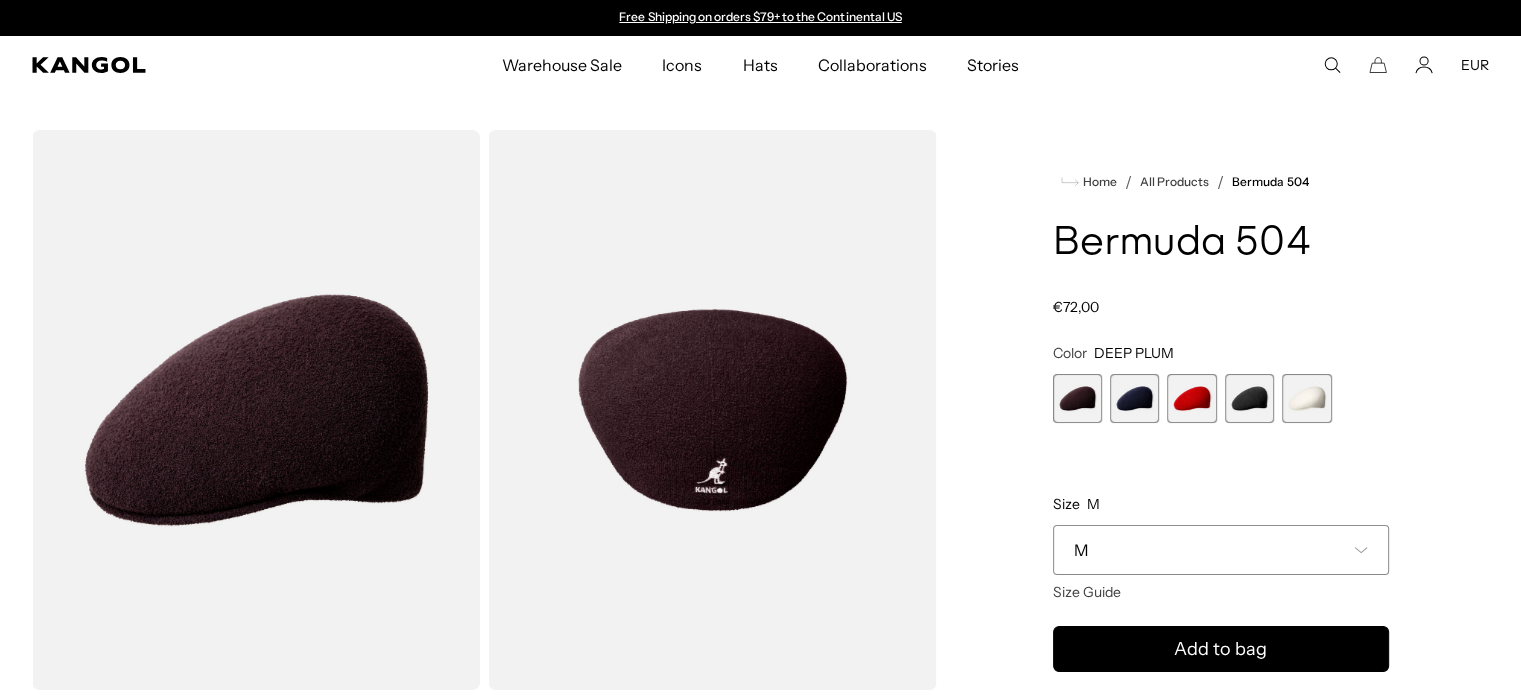 scroll, scrollTop: 0, scrollLeft: 0, axis: both 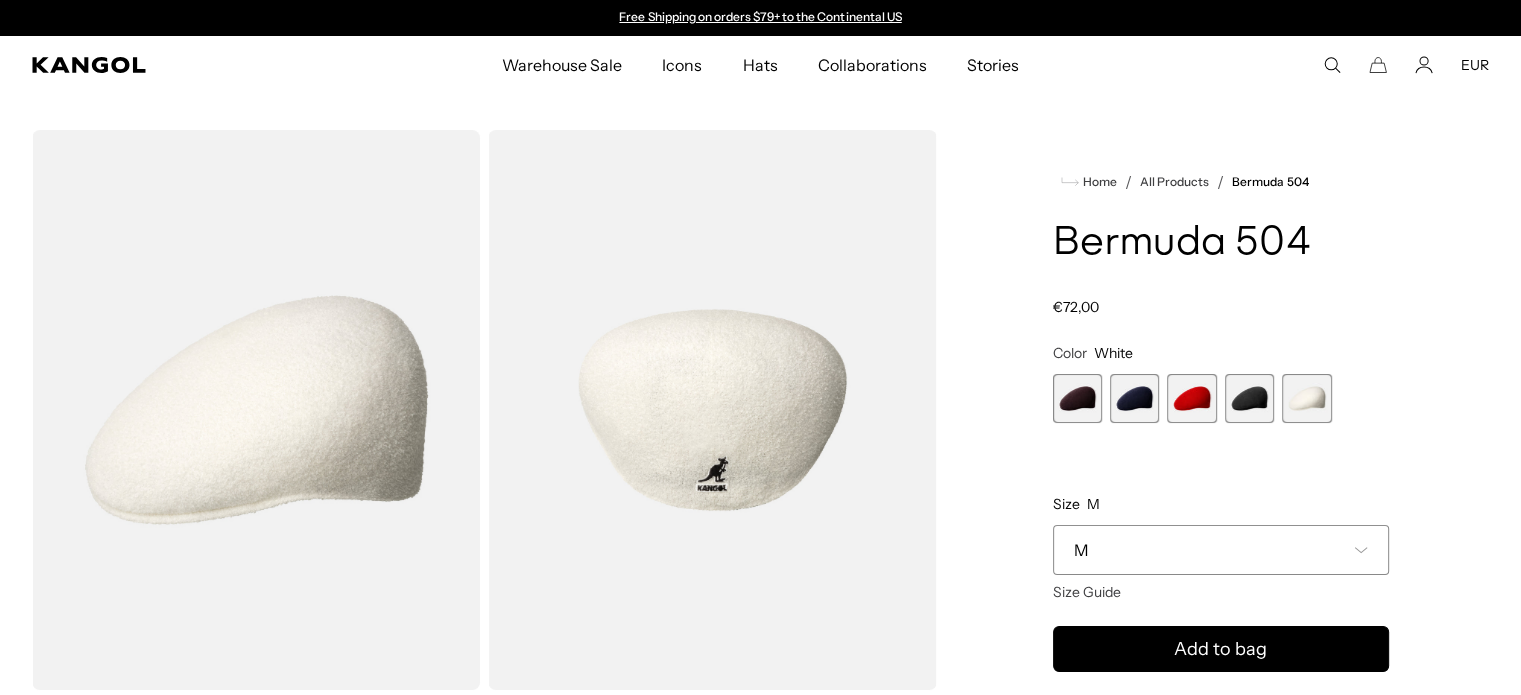 click at bounding box center (1249, 398) 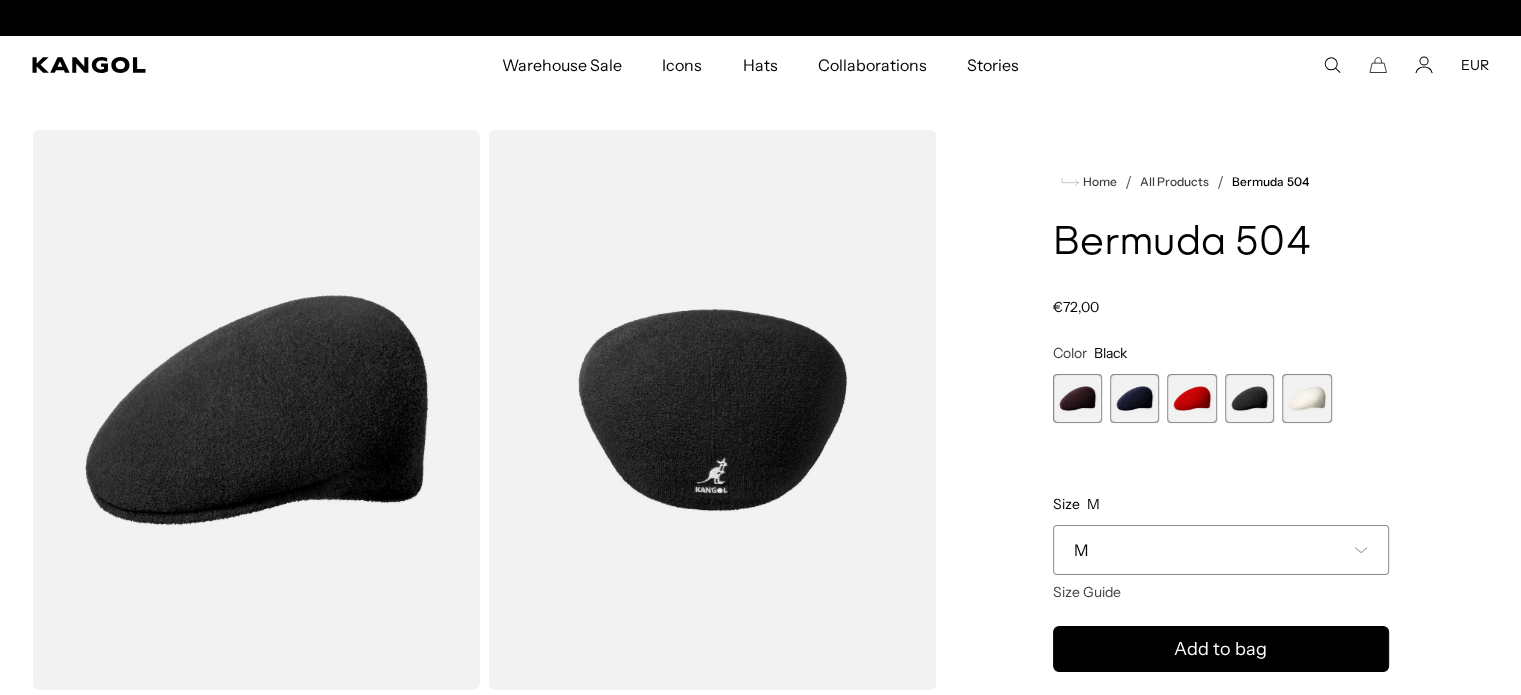 click at bounding box center [1191, 398] 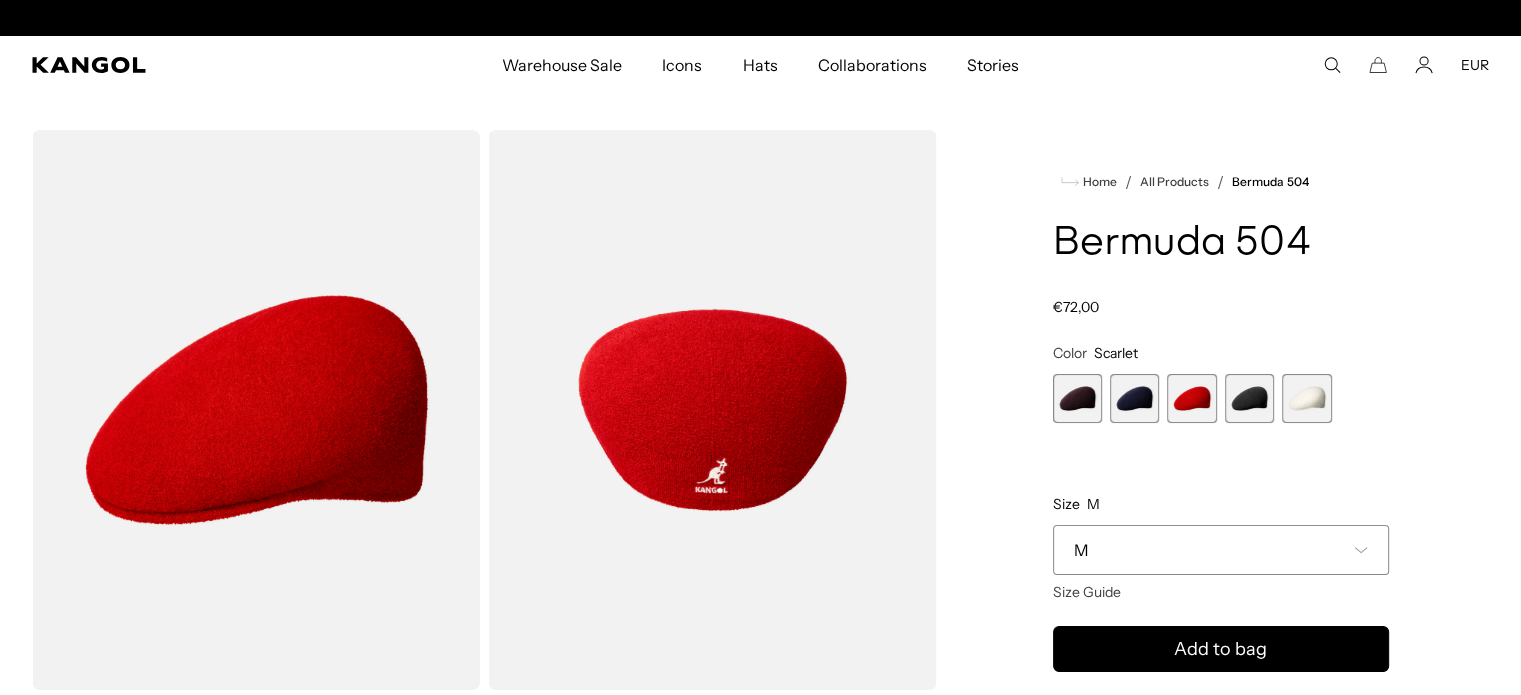 scroll, scrollTop: 0, scrollLeft: 412, axis: horizontal 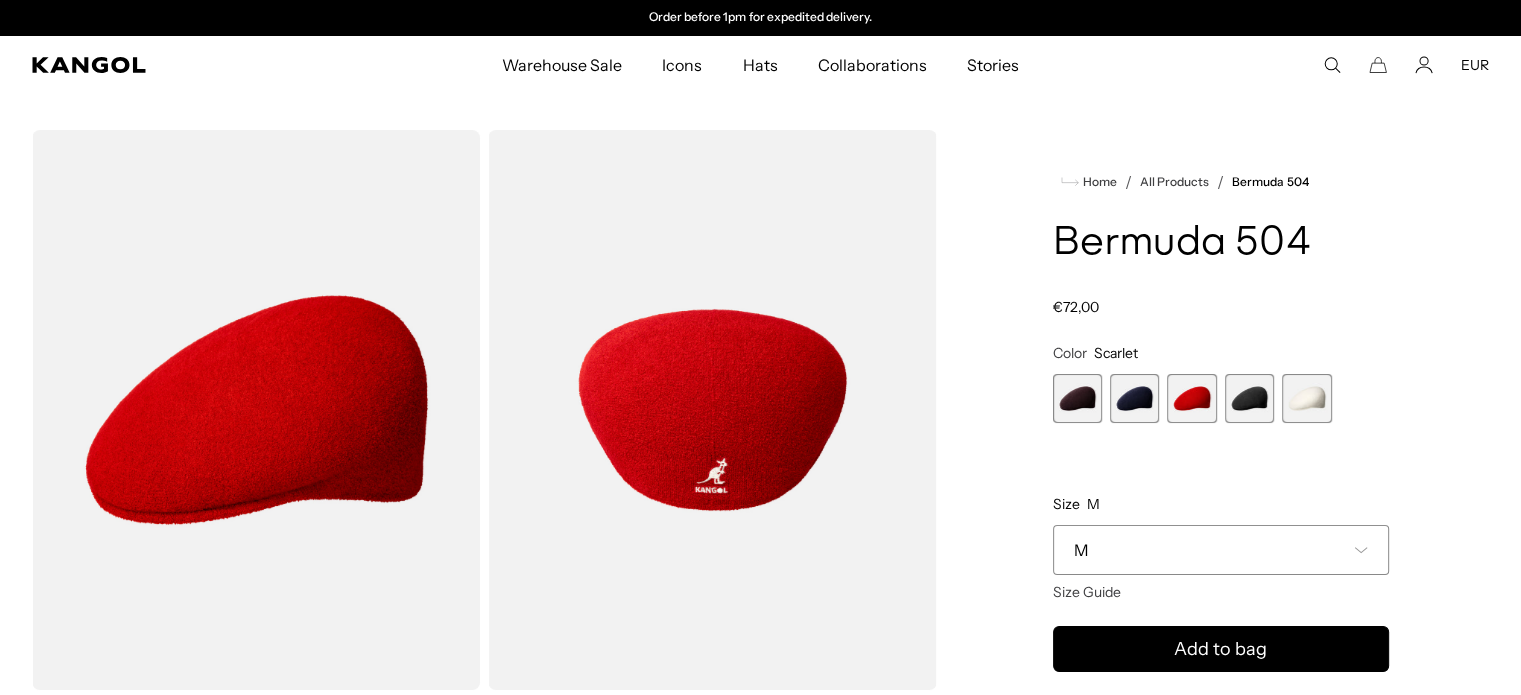 click at bounding box center (1134, 398) 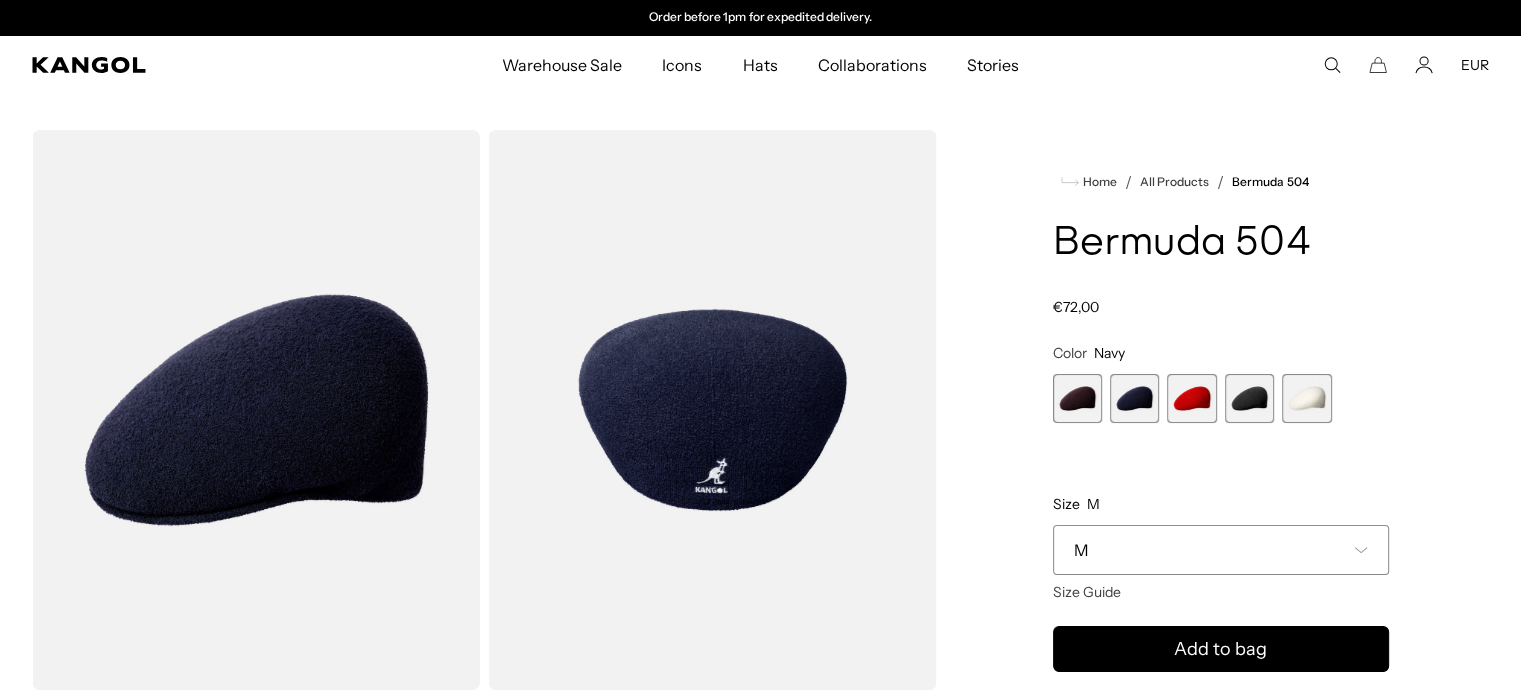 click at bounding box center (1077, 398) 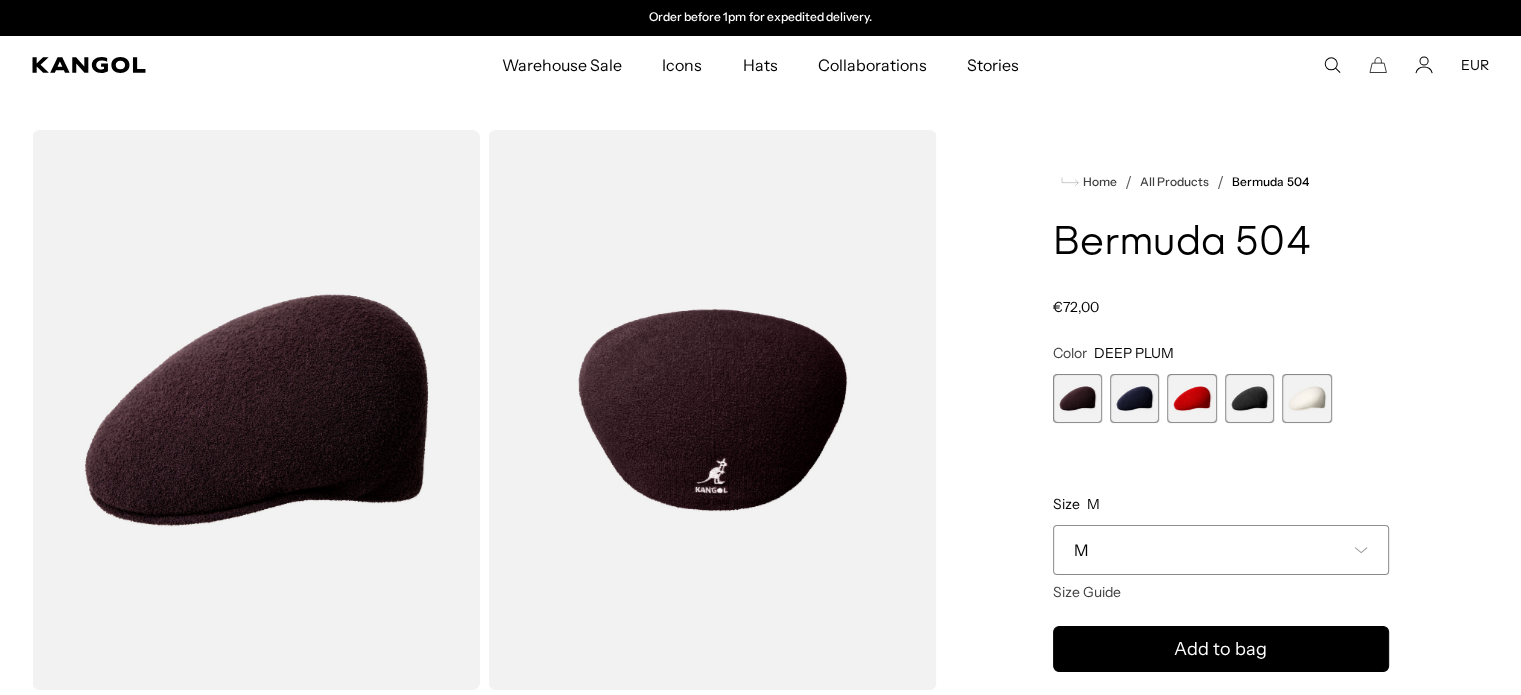 click at bounding box center (1306, 398) 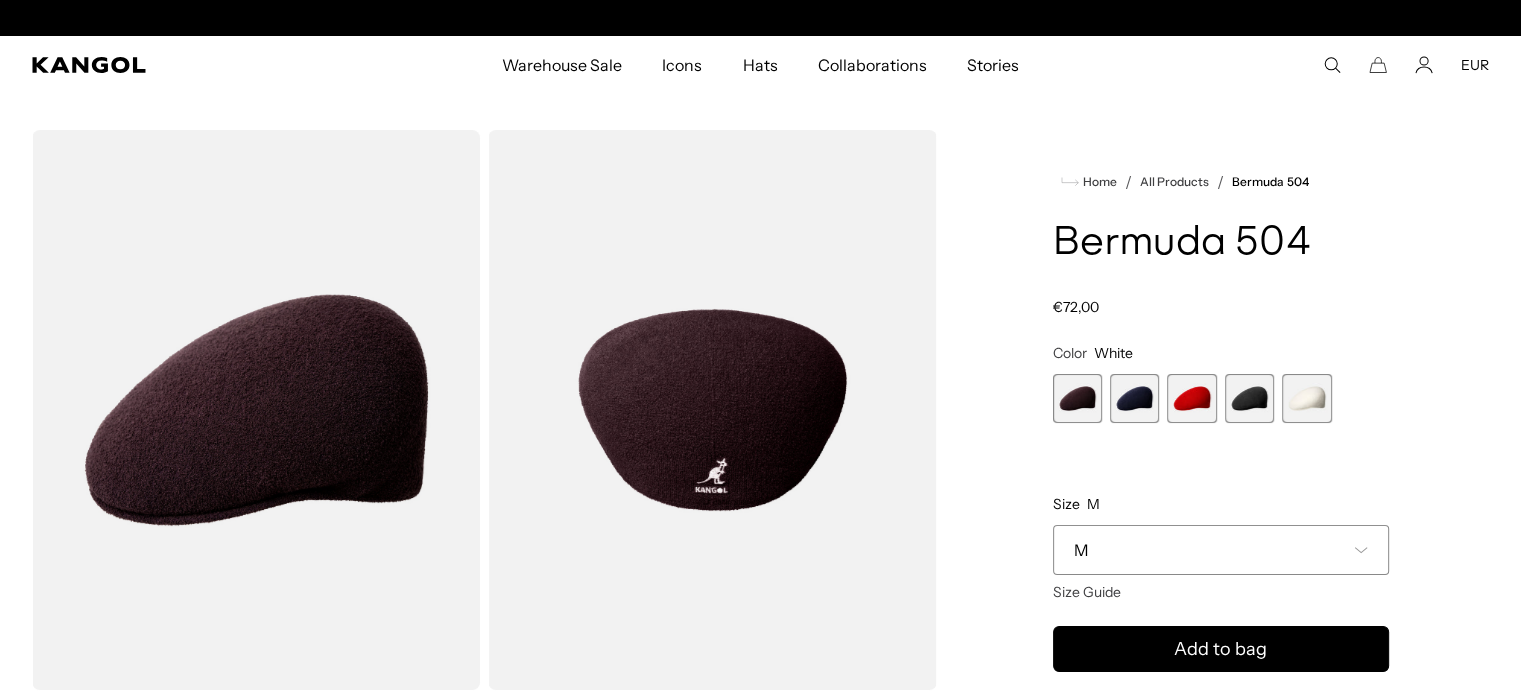 click at bounding box center (1249, 398) 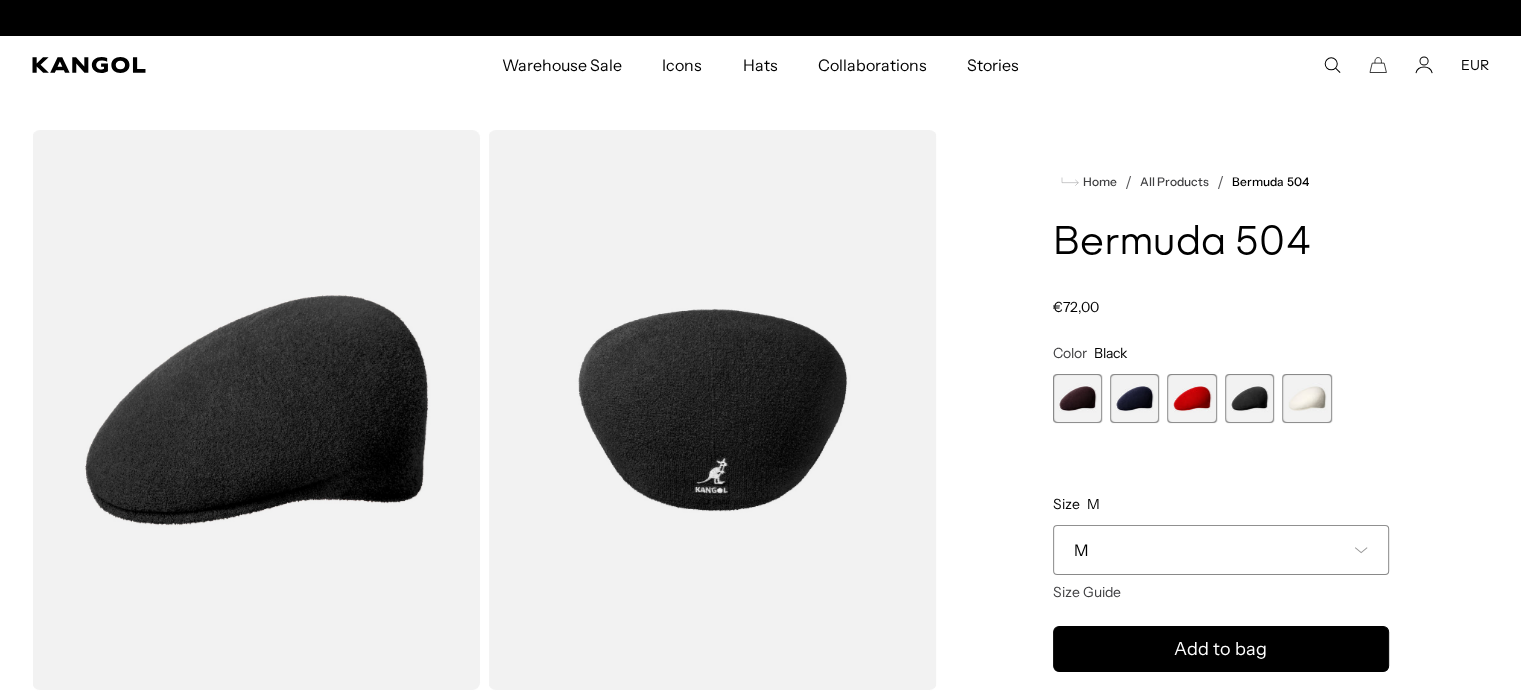 scroll, scrollTop: 0, scrollLeft: 0, axis: both 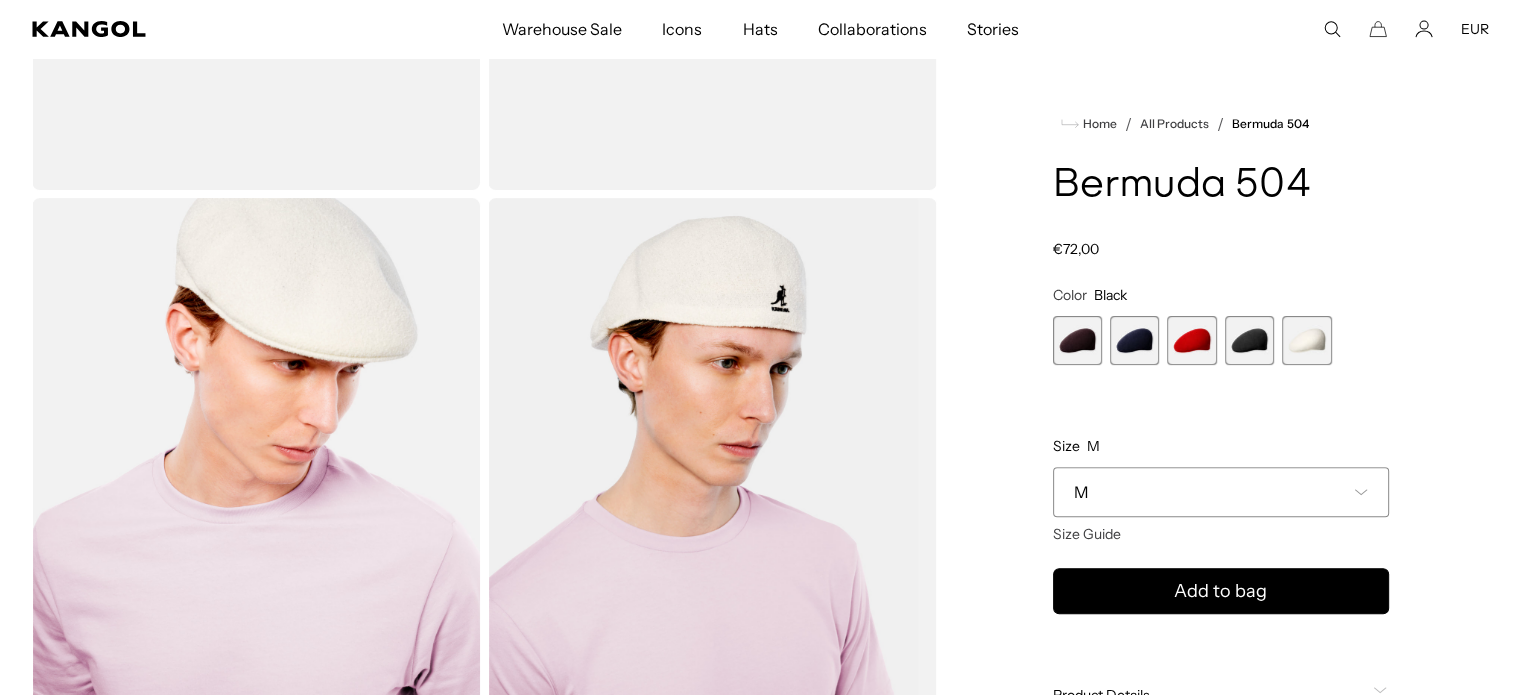 click at bounding box center [1306, 340] 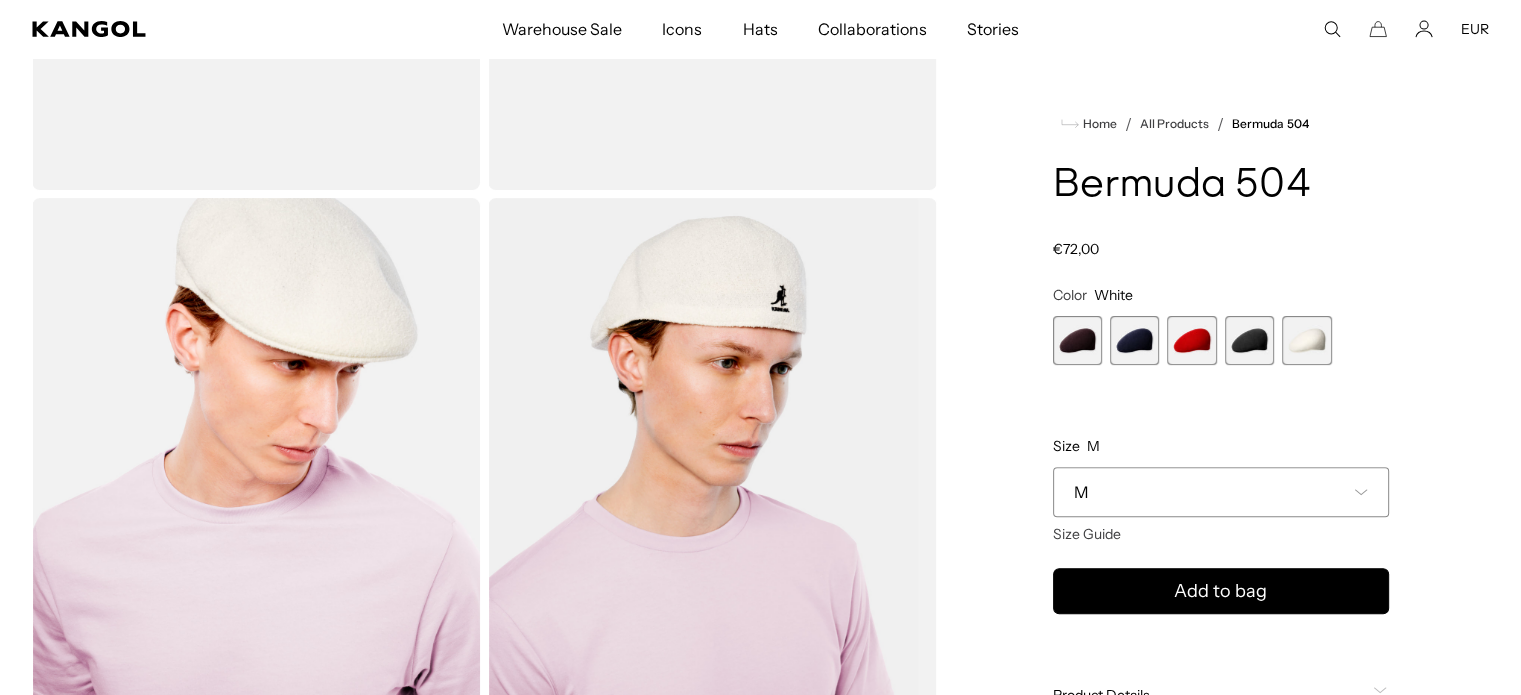 scroll, scrollTop: 0, scrollLeft: 412, axis: horizontal 